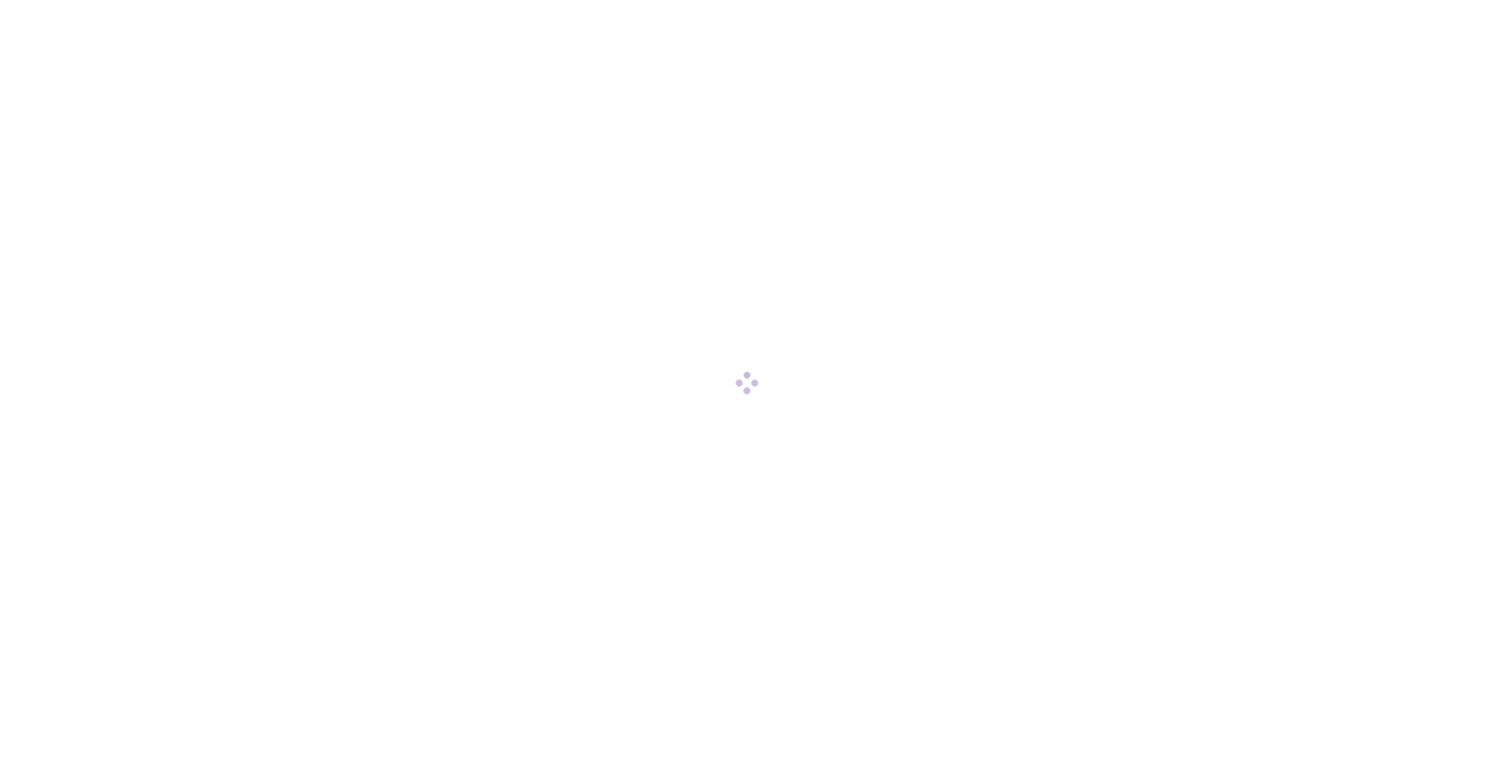 scroll, scrollTop: 0, scrollLeft: 0, axis: both 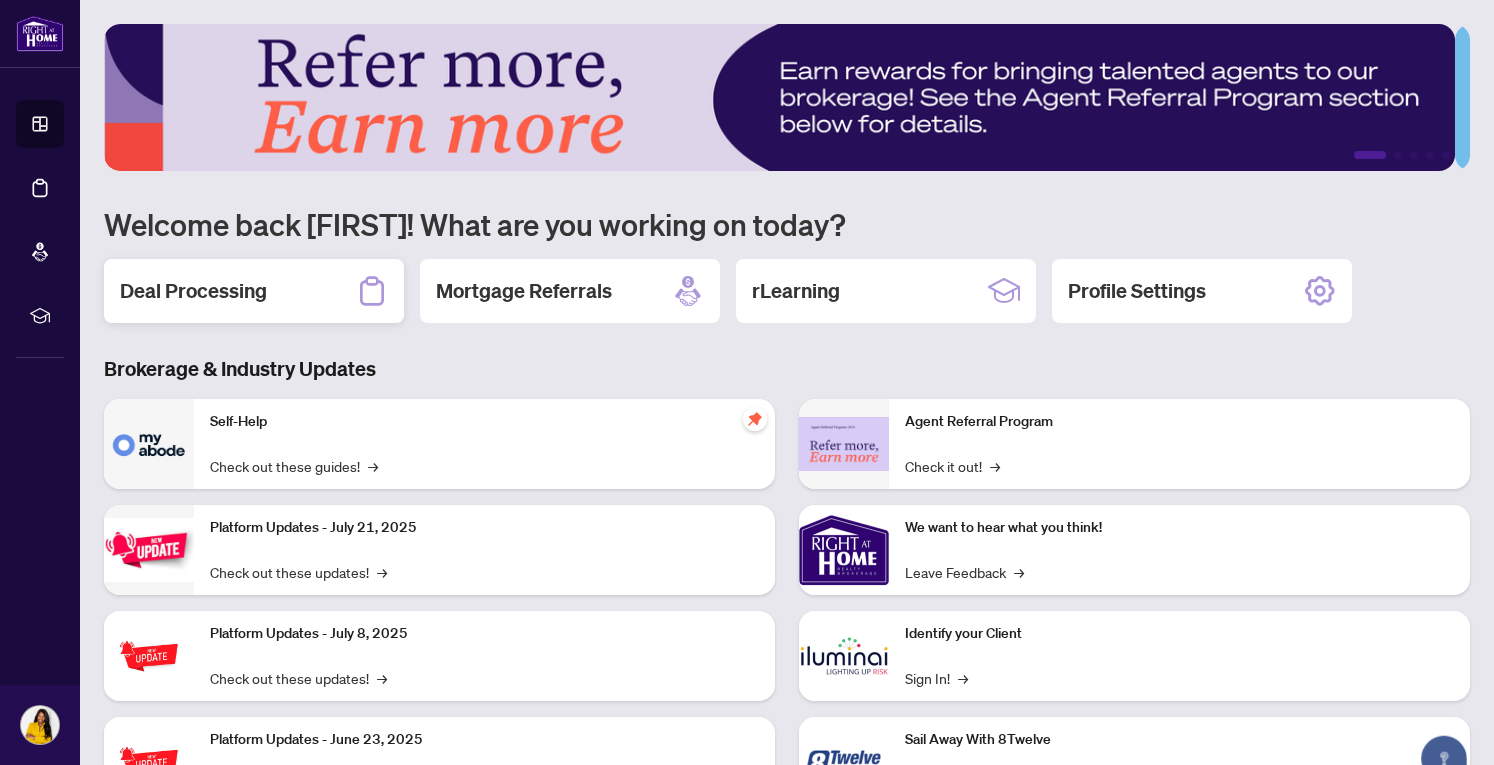 click on "Deal Processing" at bounding box center (254, 291) 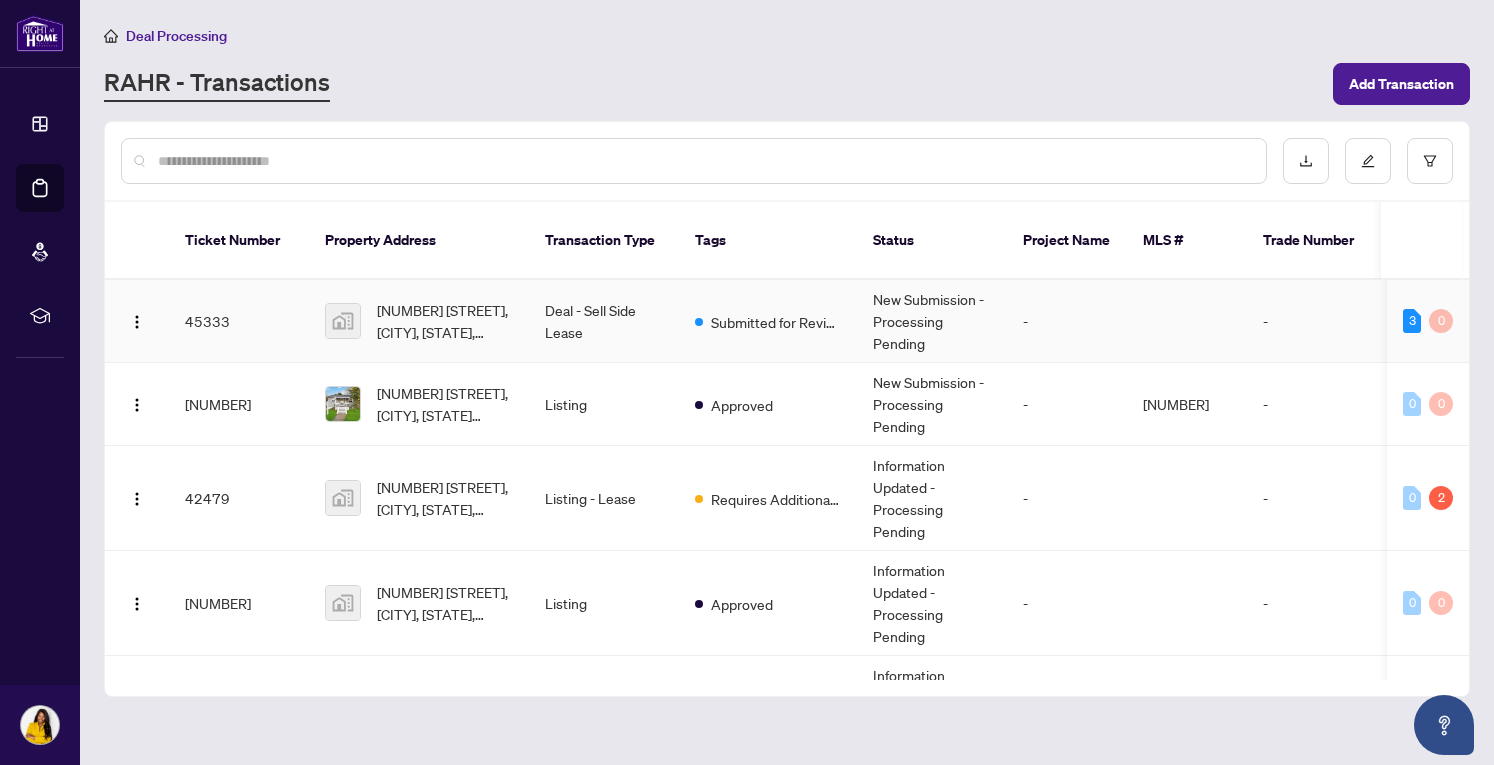 click on "Deal - Sell Side Lease" at bounding box center (604, 321) 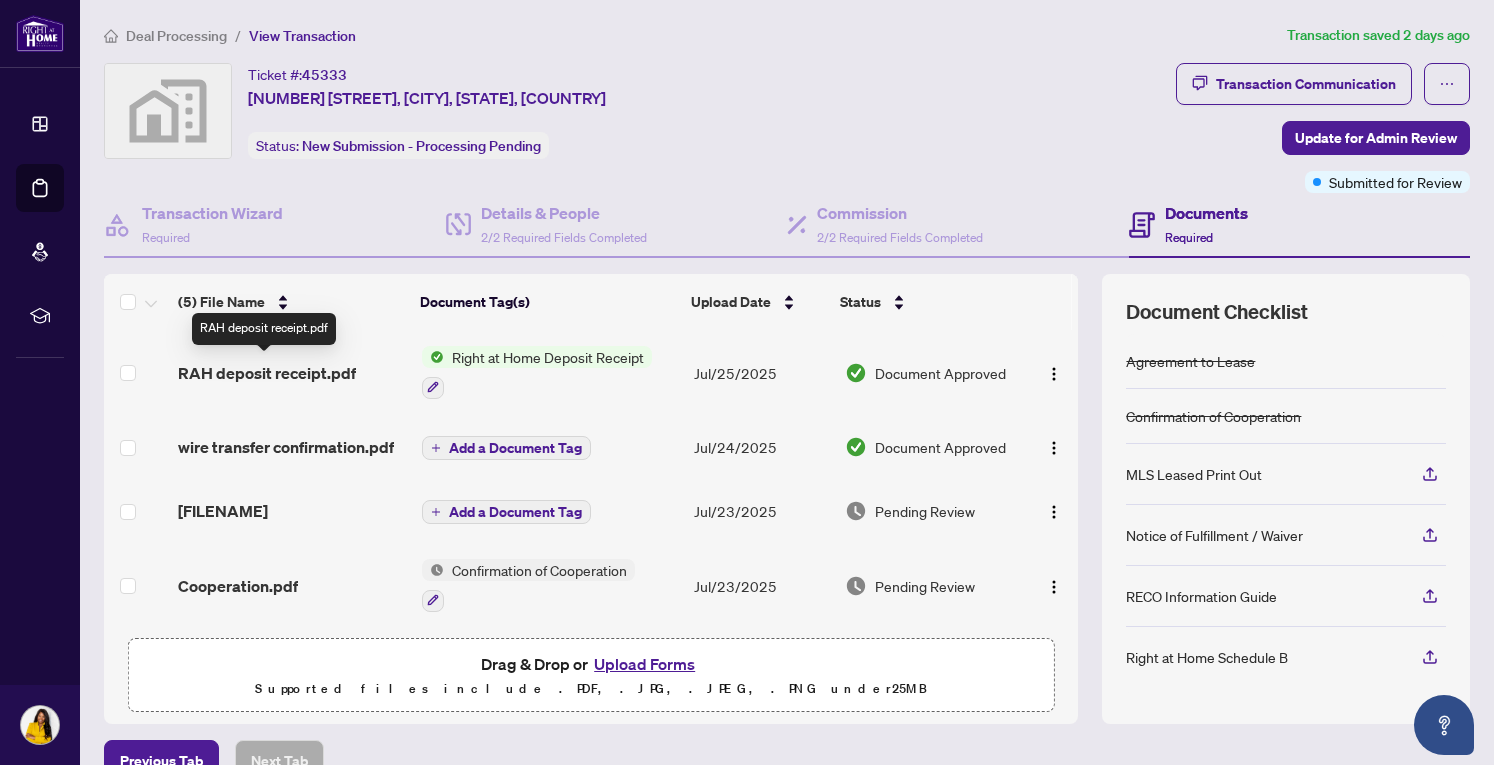 click on "RAH deposit receipt.pdf" at bounding box center [267, 373] 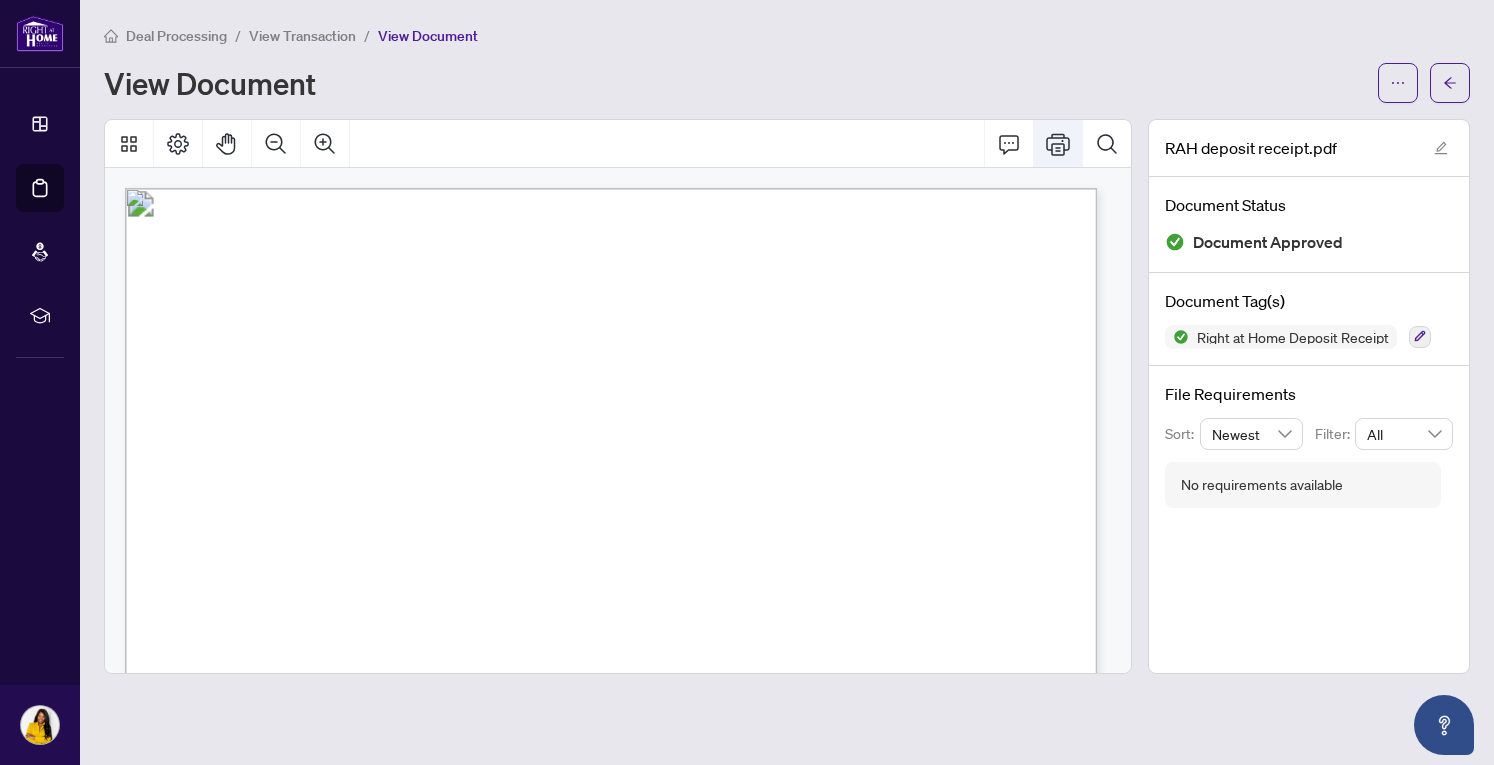 click at bounding box center [1058, 144] 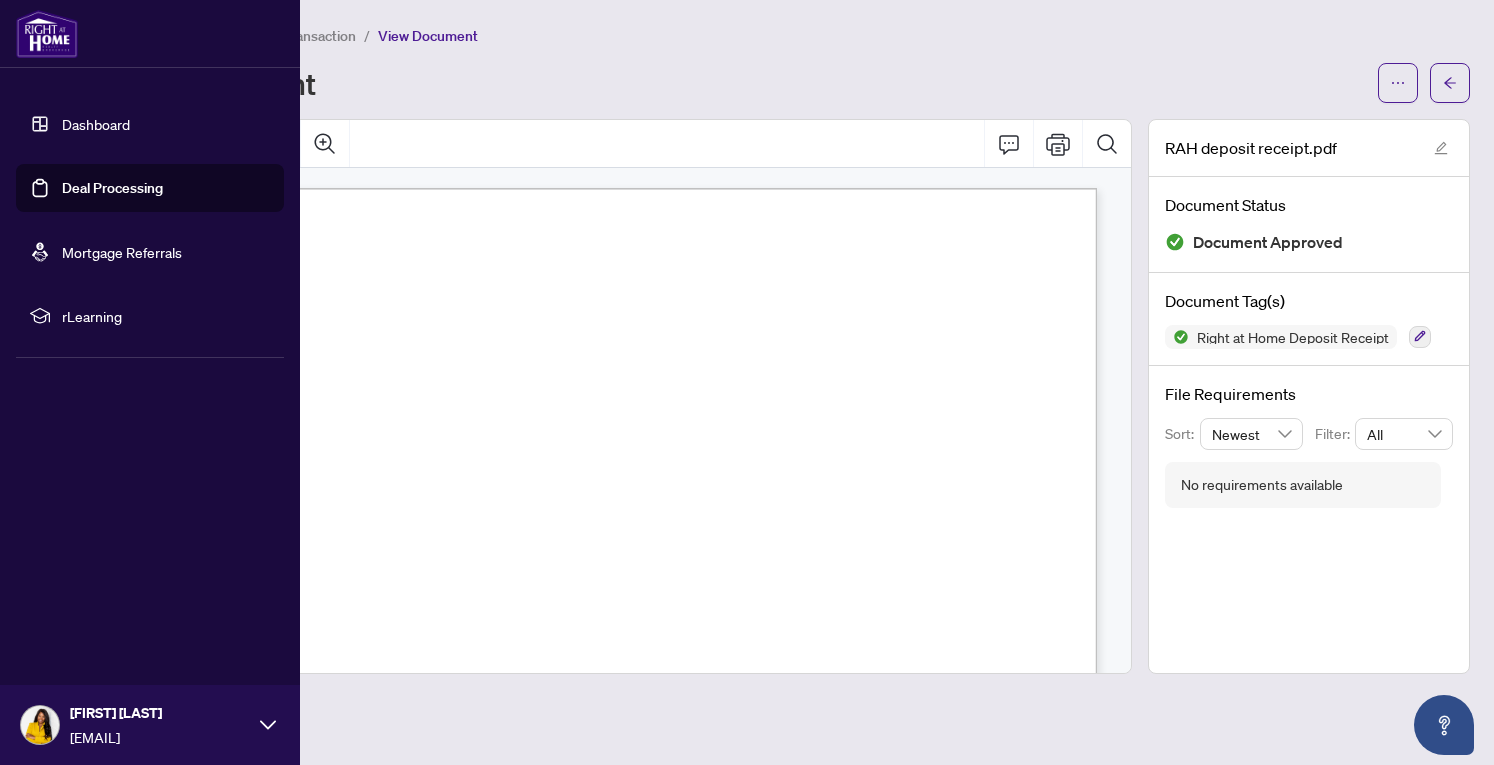 click on "Dashboard" at bounding box center (96, 124) 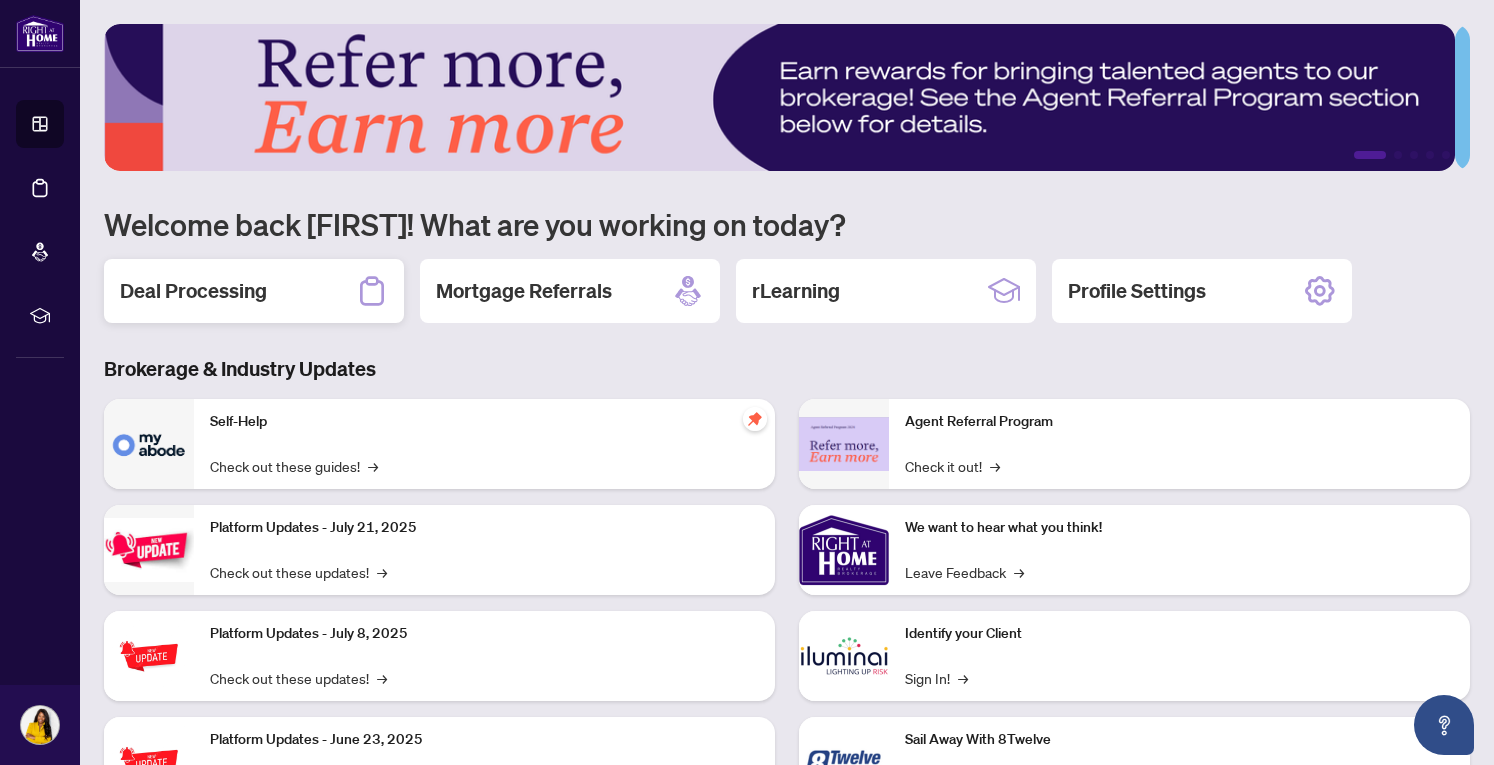 click on "Deal Processing" at bounding box center [193, 291] 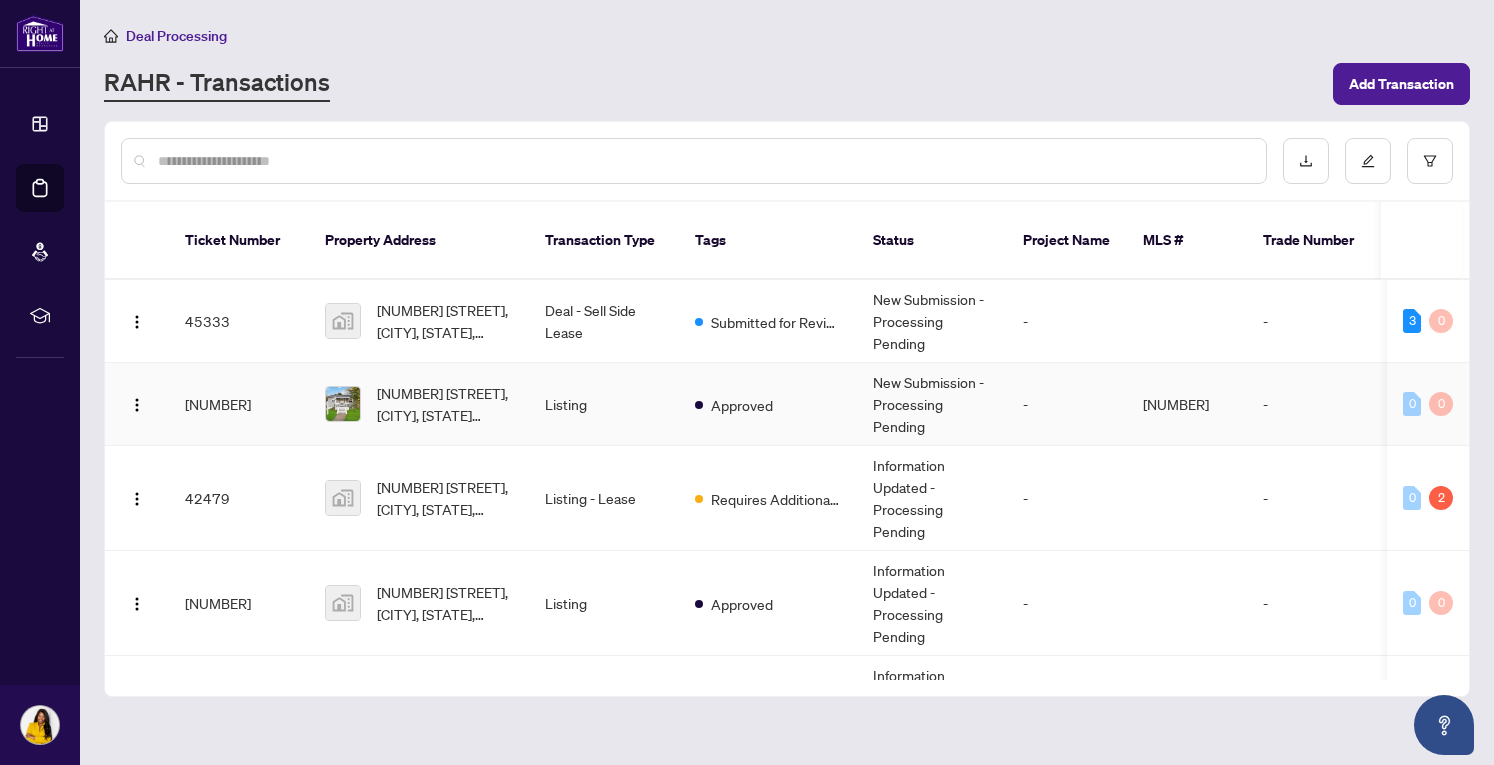 click on "[NUMBER] [STREET], [CITY], [STATE] [POSTAL_CODE], [COUNTRY]" at bounding box center (419, 404) 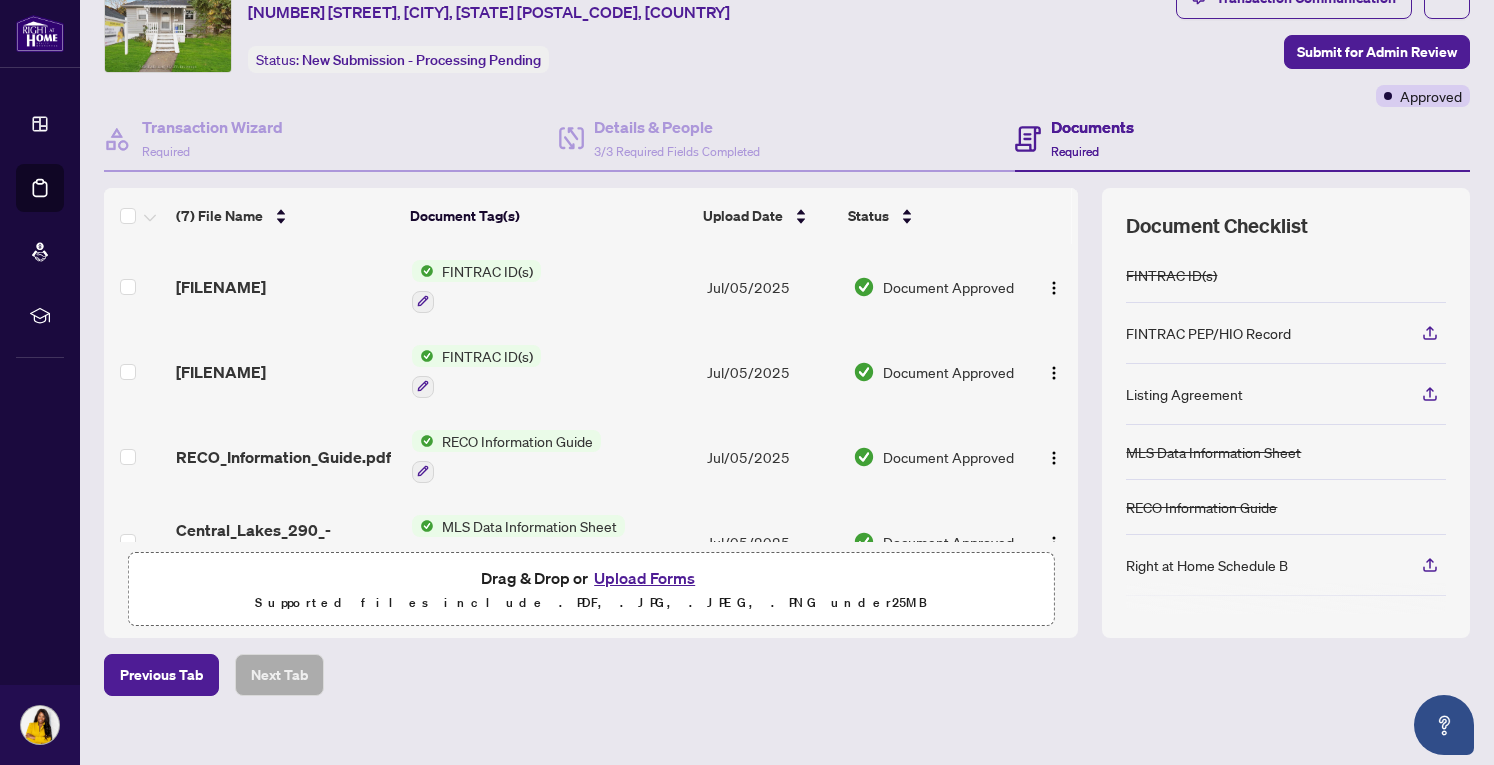 scroll, scrollTop: 107, scrollLeft: 0, axis: vertical 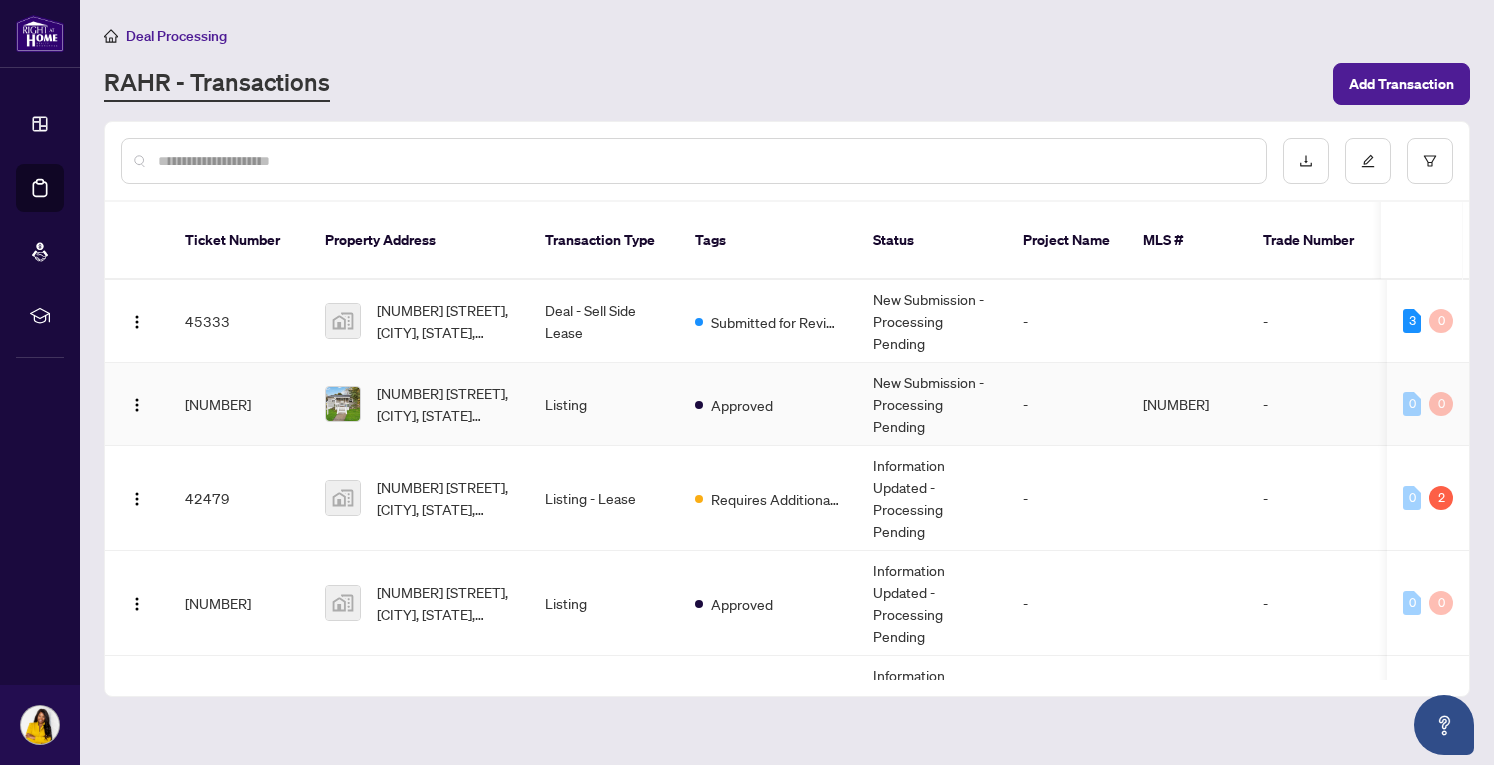 click on "Listing" at bounding box center [604, 404] 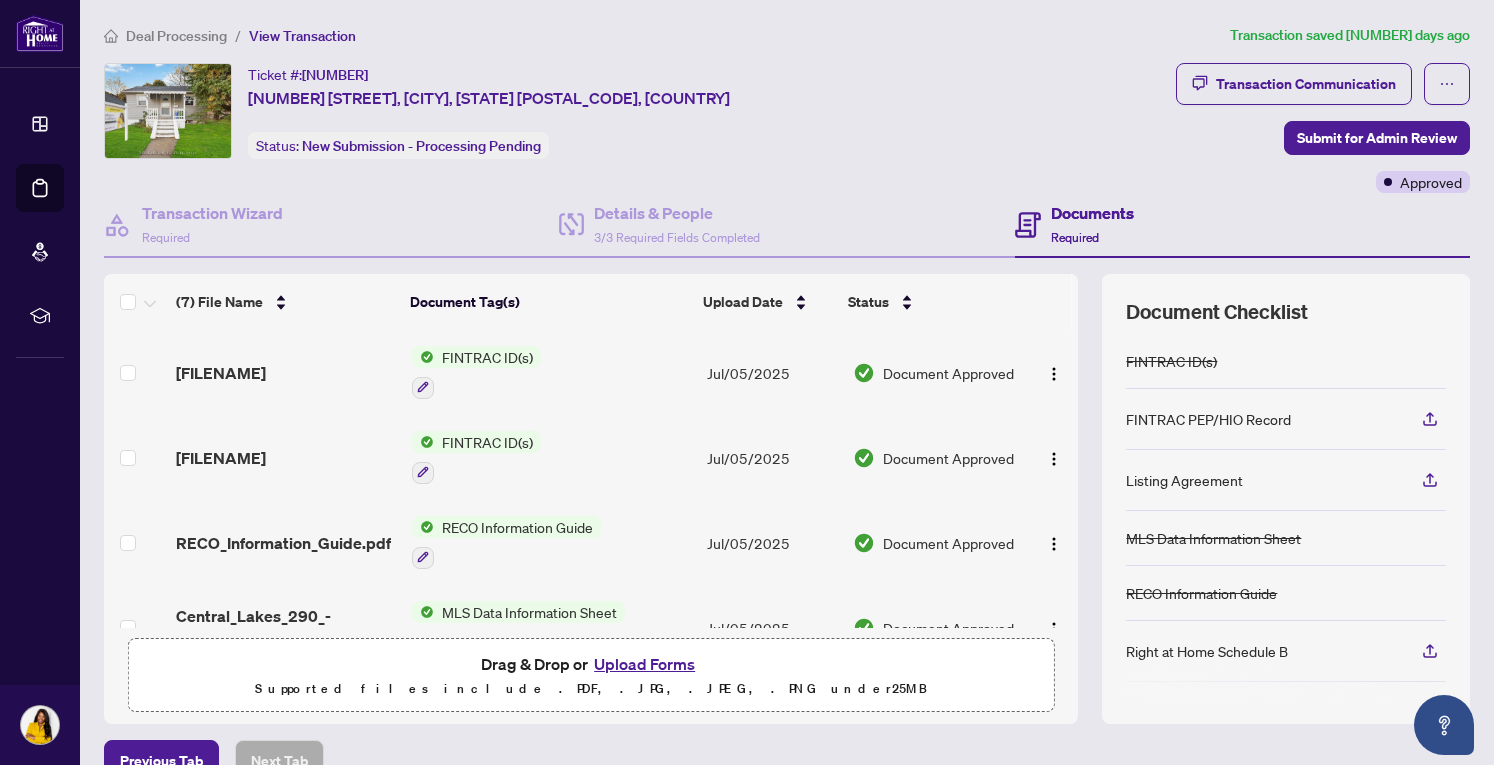 click on "Upload Forms" at bounding box center (644, 664) 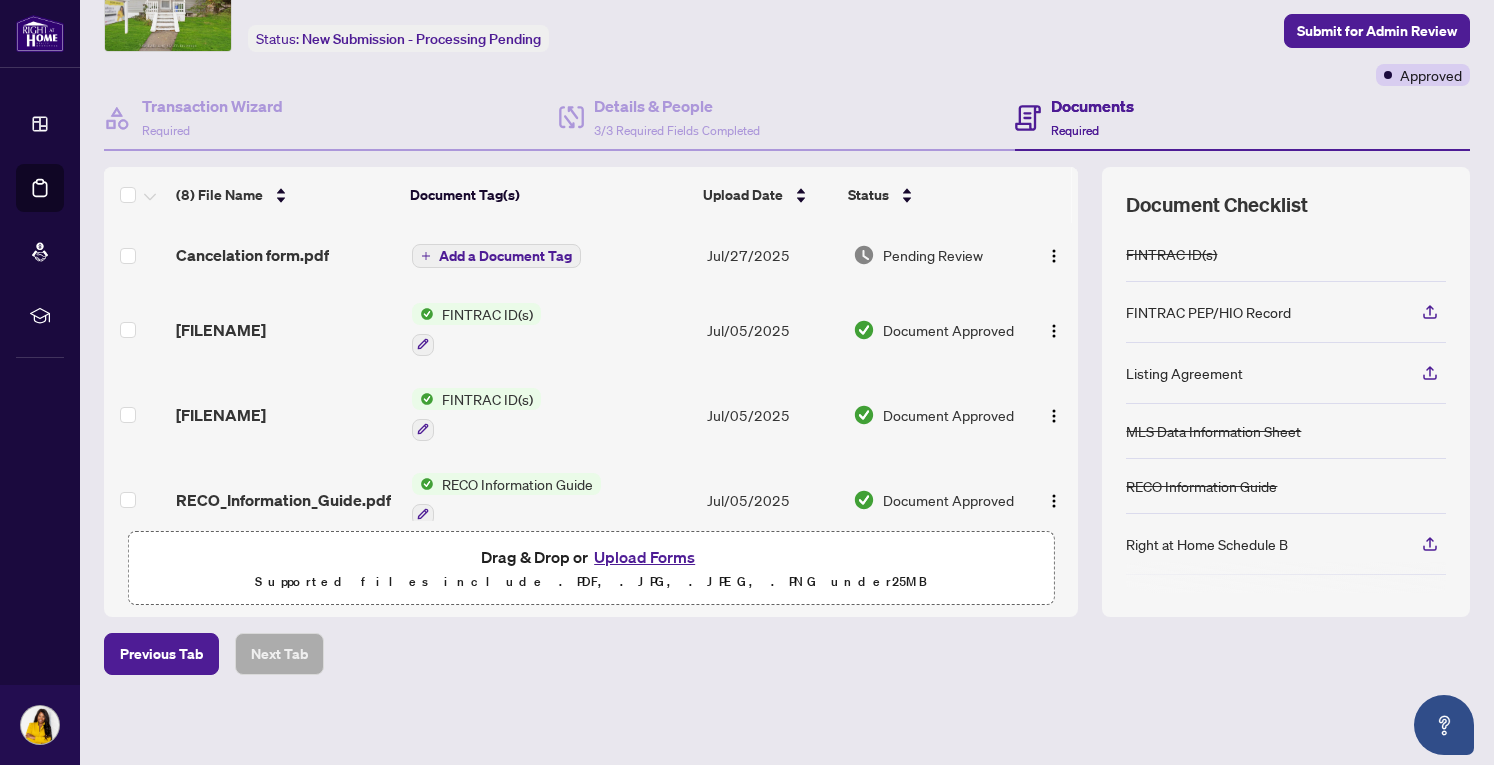 scroll, scrollTop: 0, scrollLeft: 0, axis: both 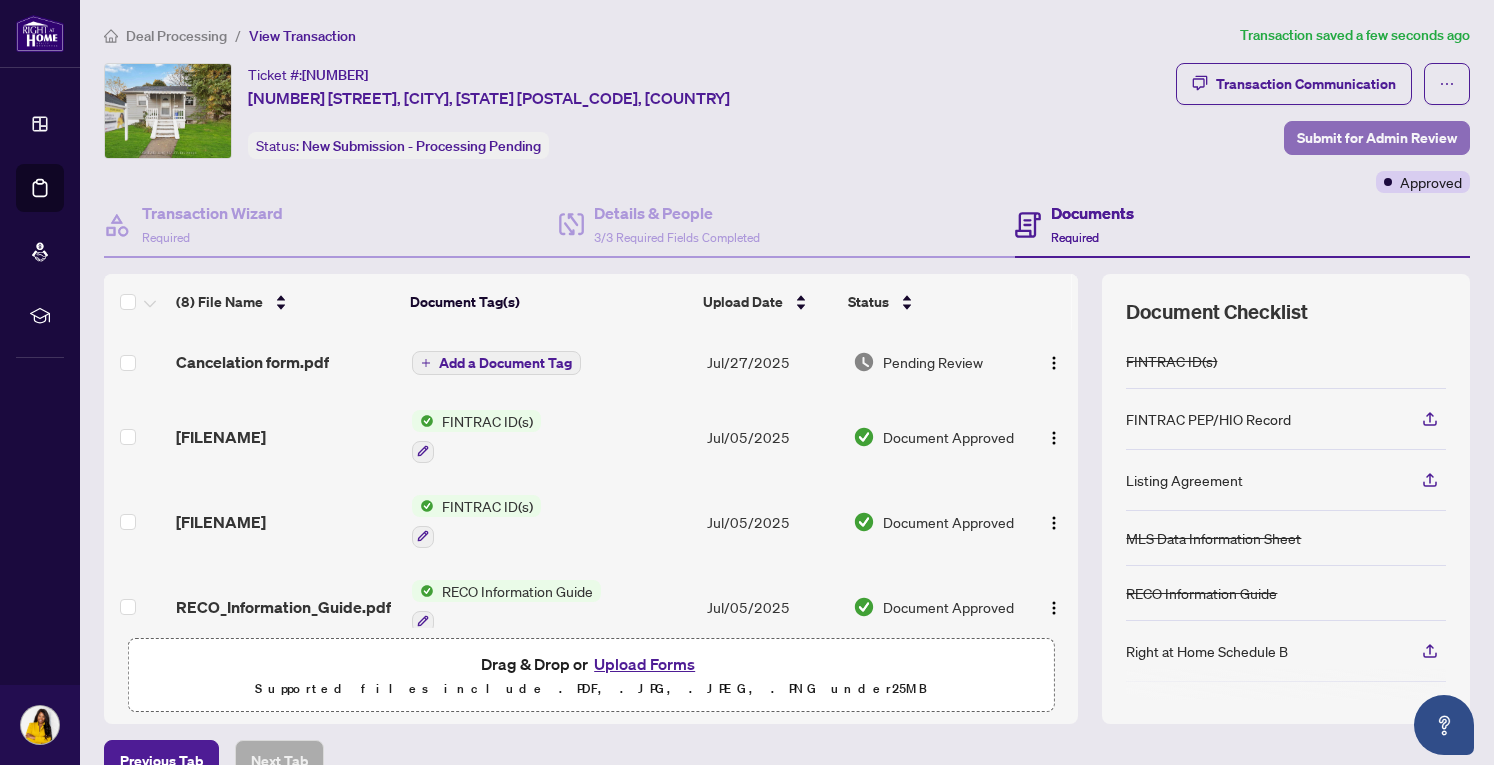 click on "Submit for Admin Review" at bounding box center [1377, 138] 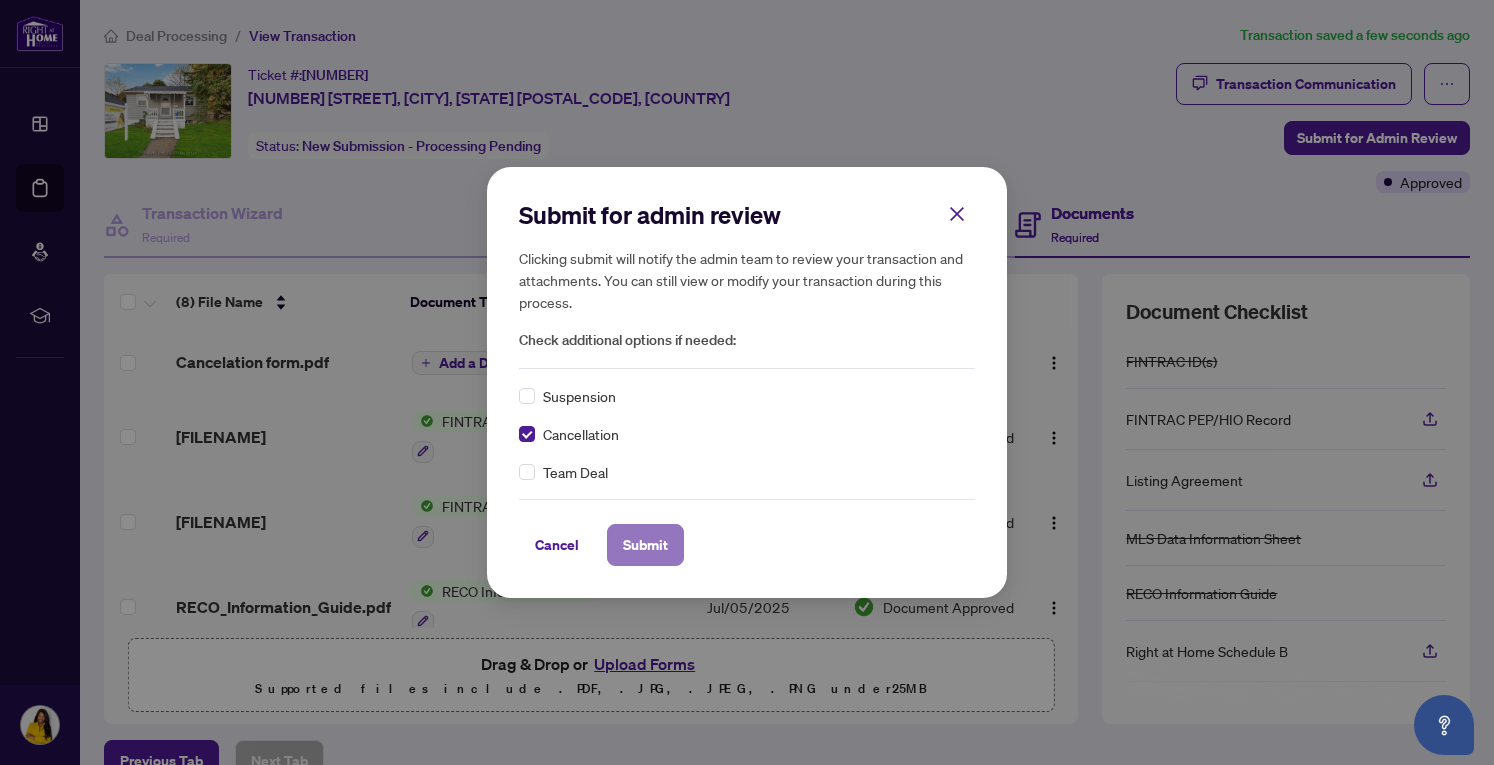 click on "Submit" at bounding box center [645, 545] 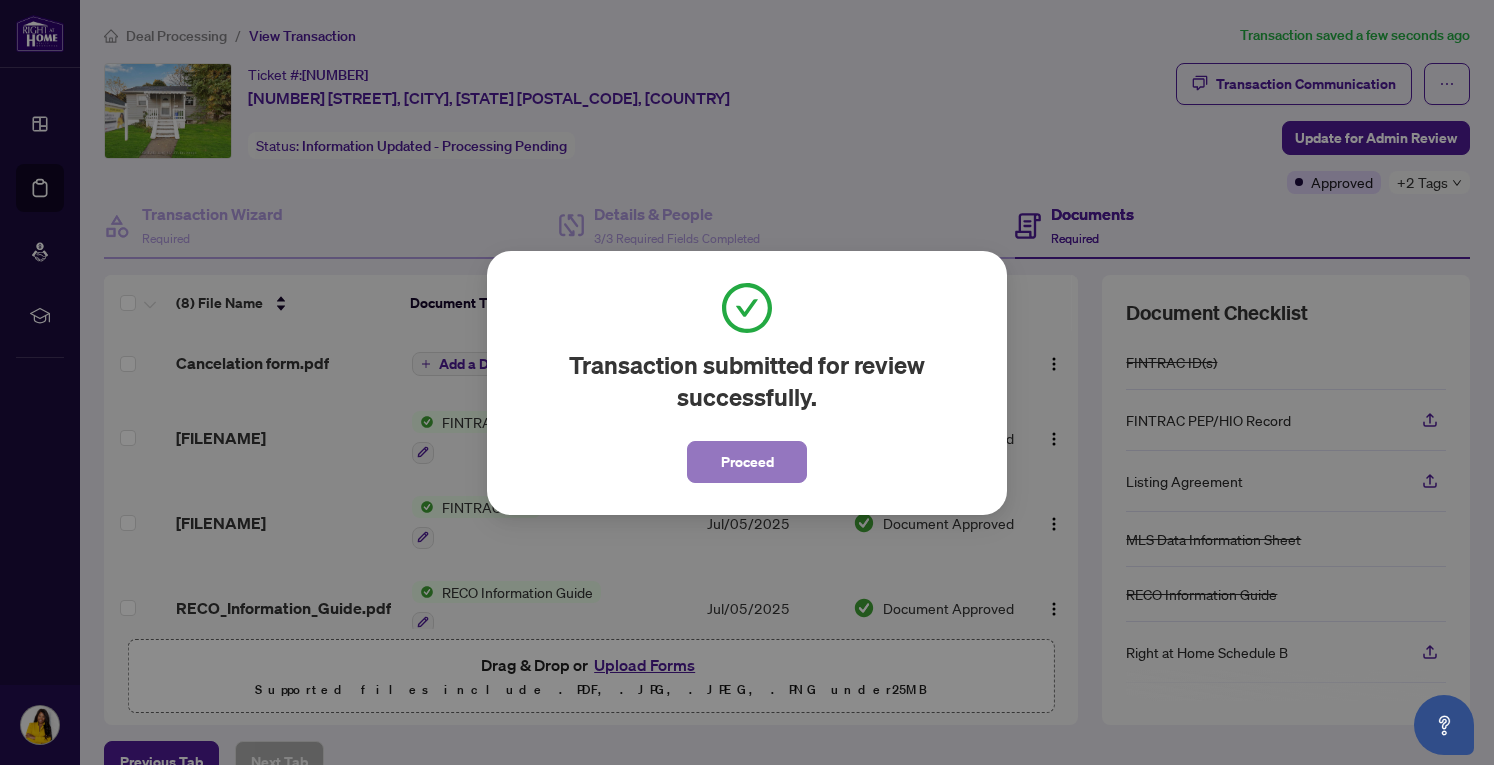 click on "Proceed" at bounding box center [747, 462] 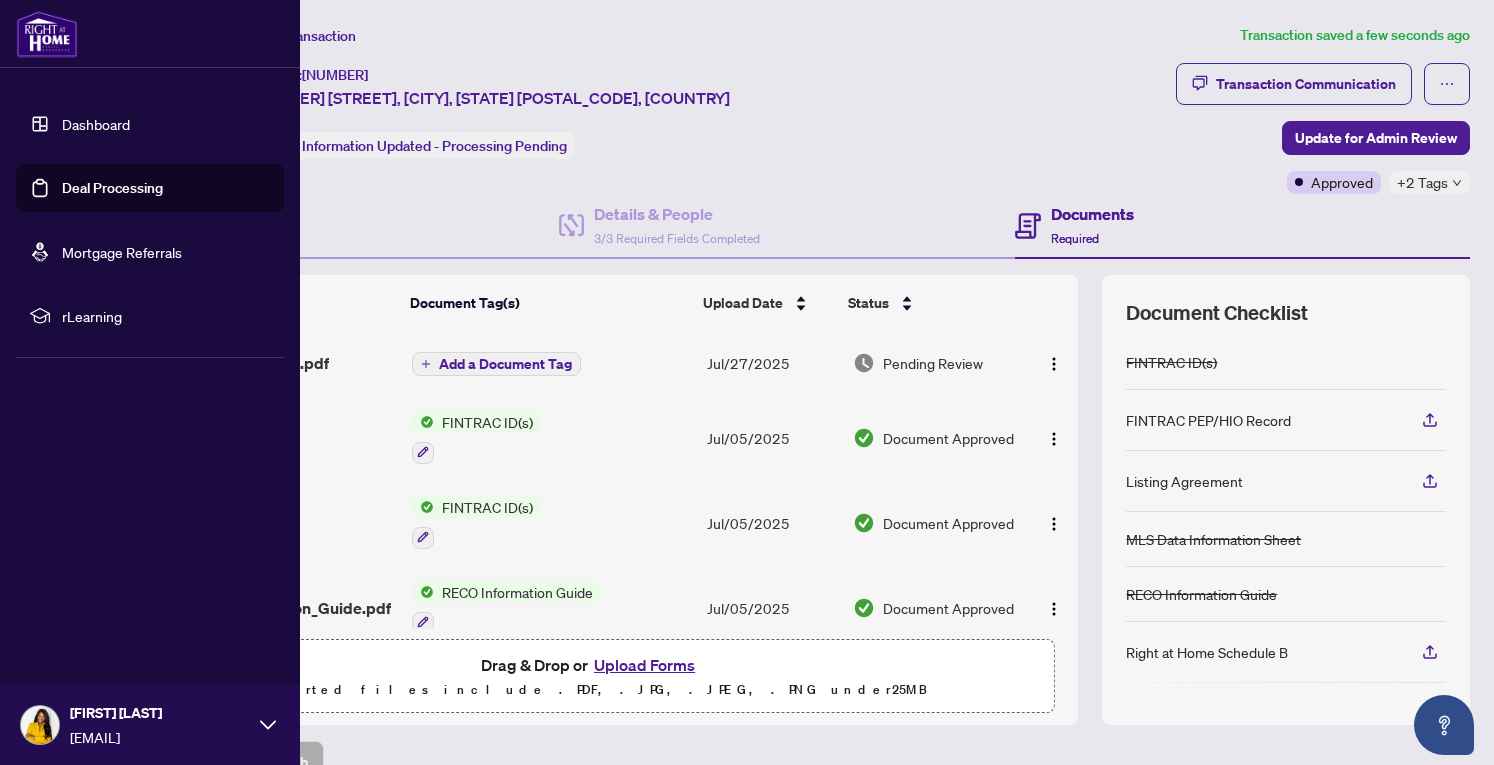 click on "Dashboard" at bounding box center [96, 124] 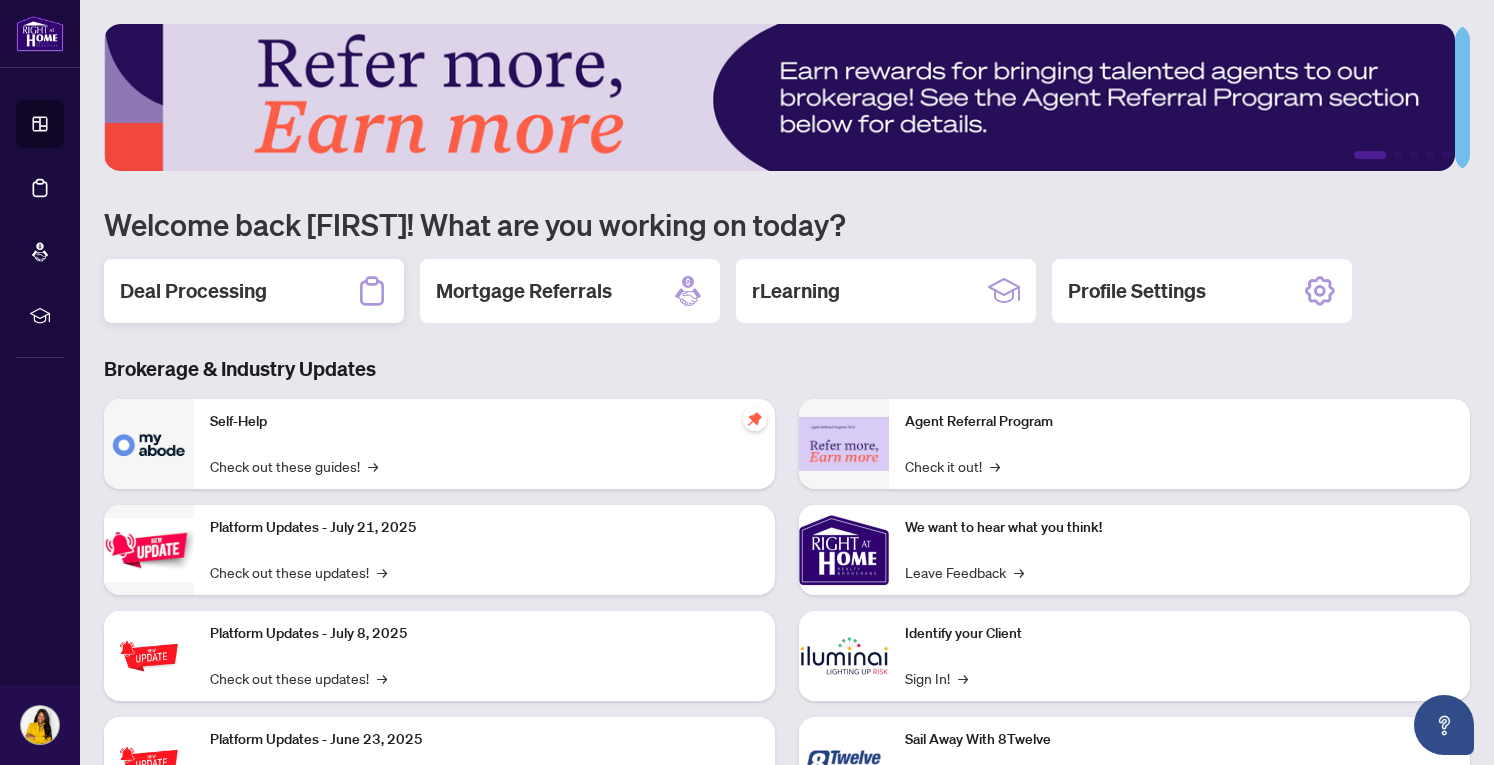 click on "Deal Processing" at bounding box center (193, 291) 